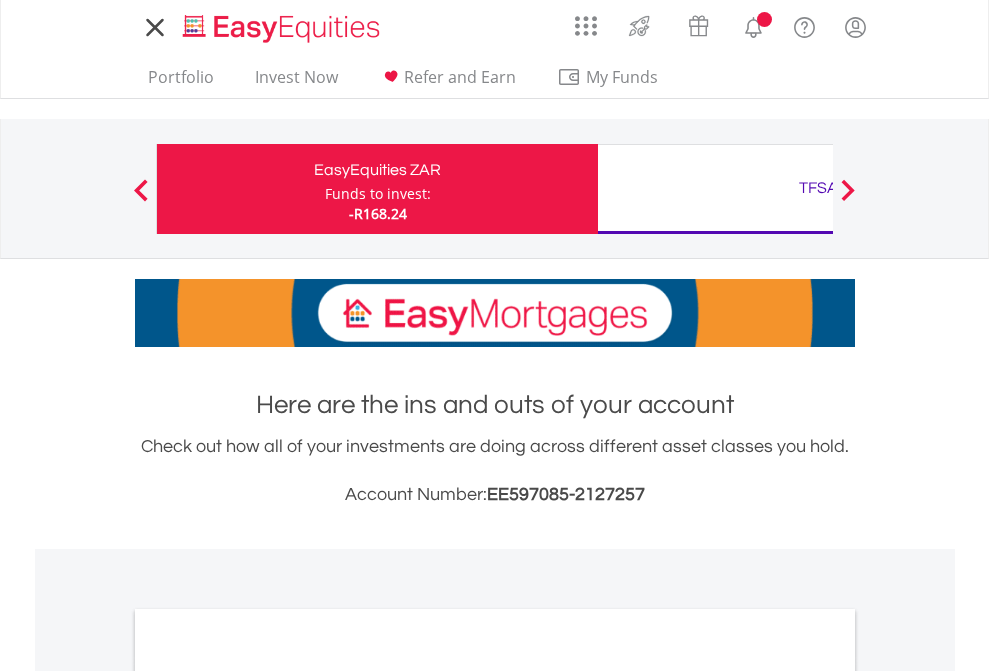 scroll, scrollTop: 0, scrollLeft: 0, axis: both 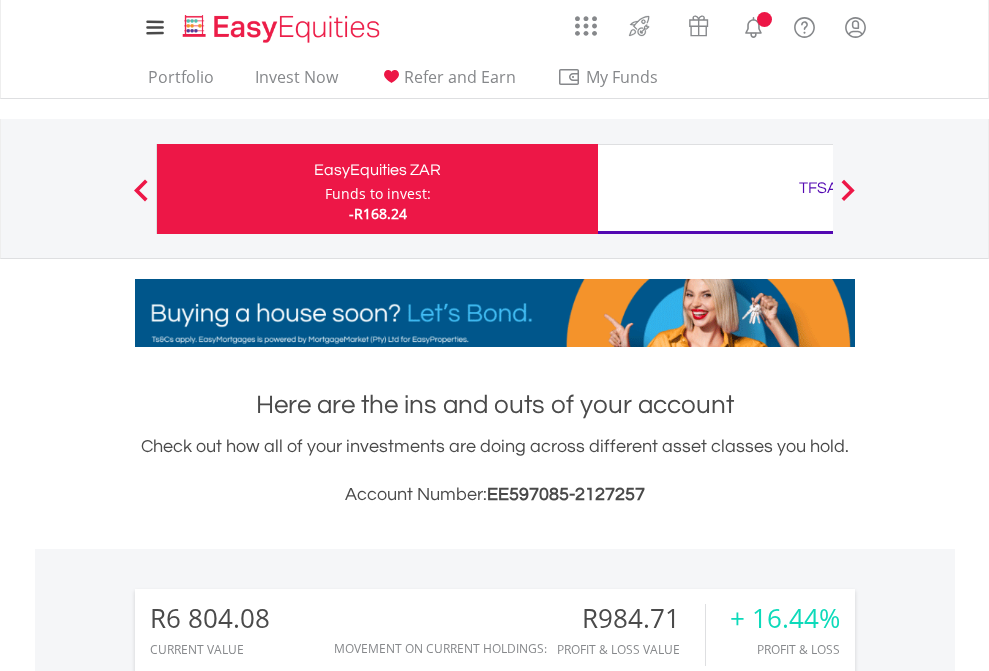 click on "Funds to invest:" at bounding box center [378, 194] 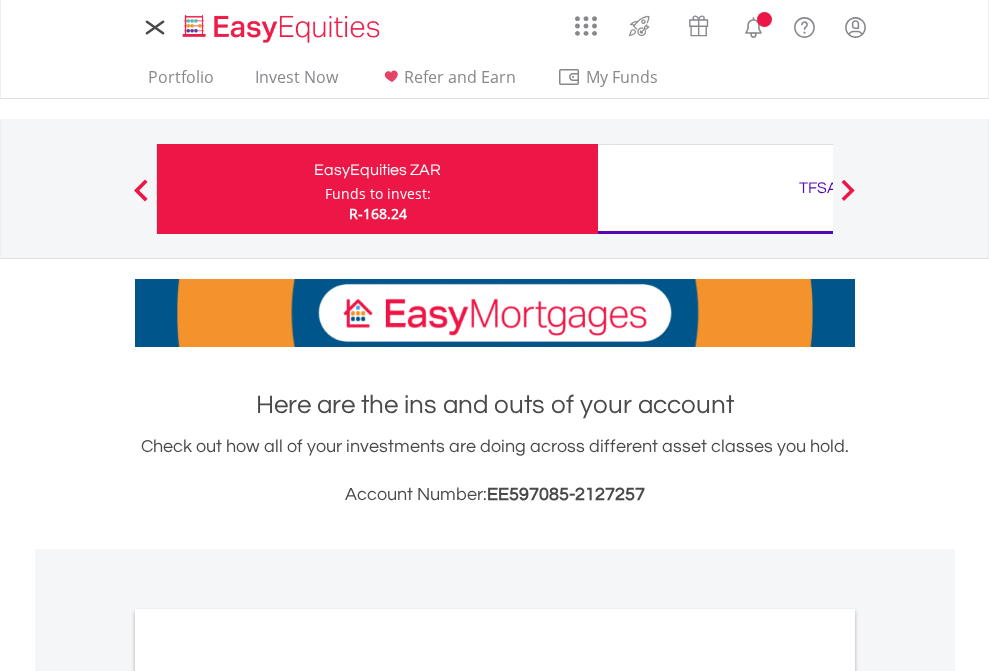 scroll, scrollTop: 0, scrollLeft: 0, axis: both 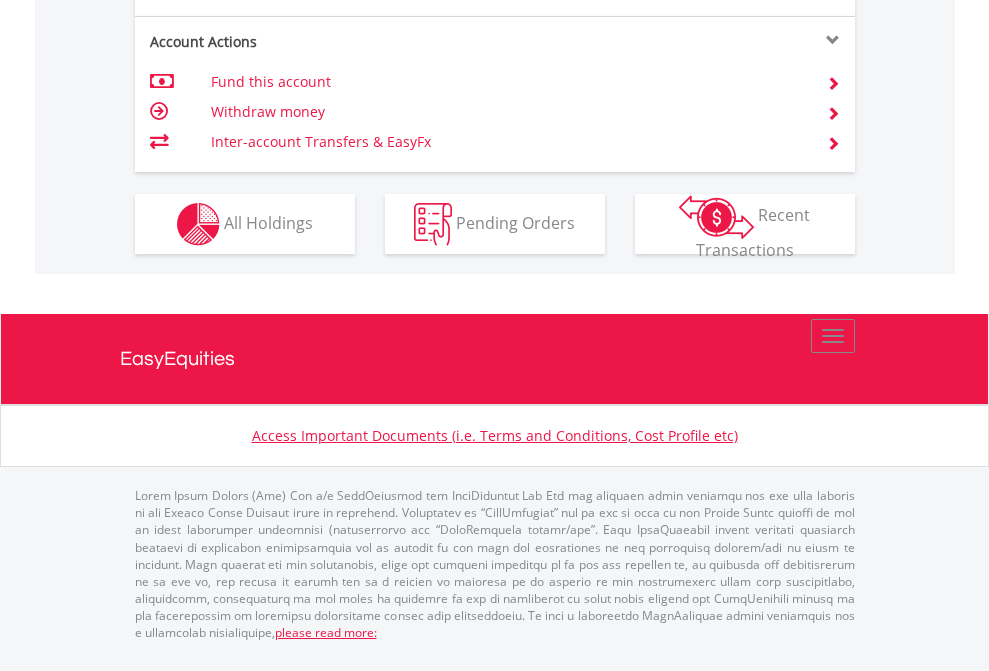 click on "Investment types" at bounding box center (706, -337) 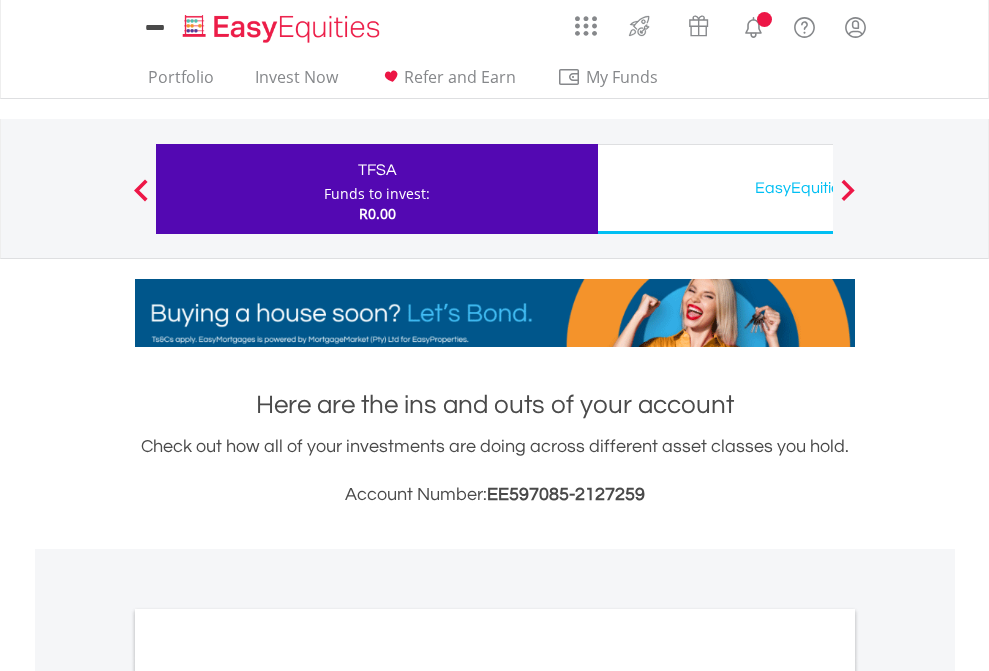 scroll, scrollTop: 0, scrollLeft: 0, axis: both 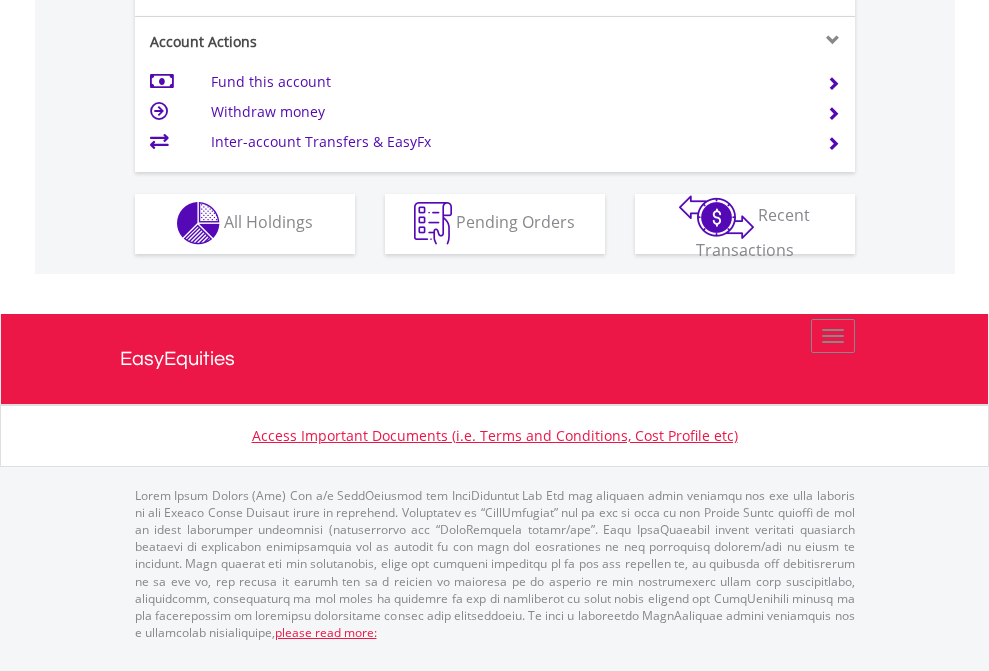 click on "Investment types" at bounding box center [706, -353] 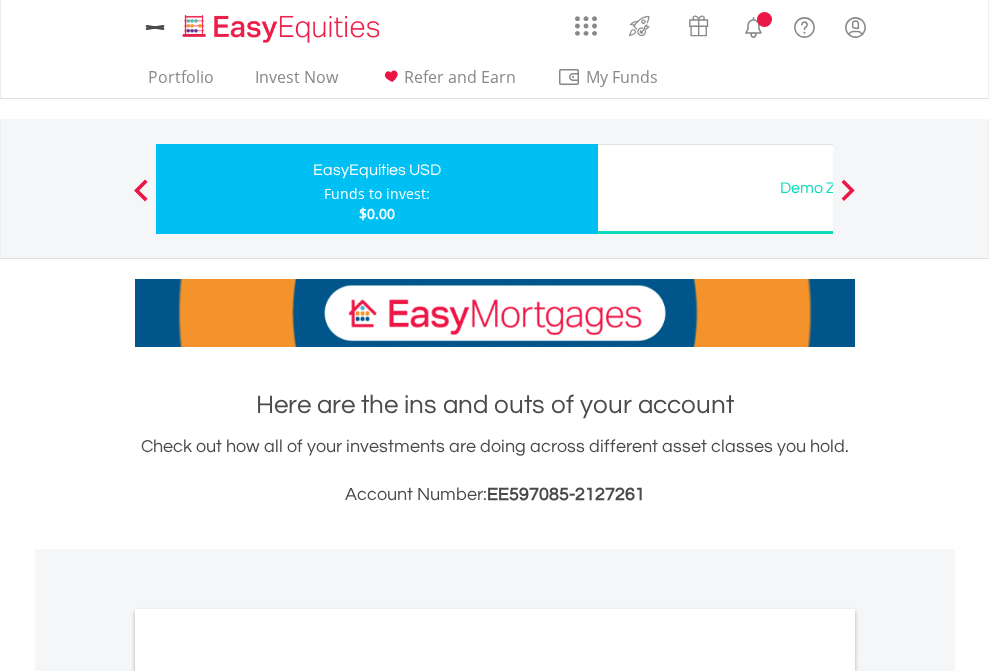 scroll, scrollTop: 0, scrollLeft: 0, axis: both 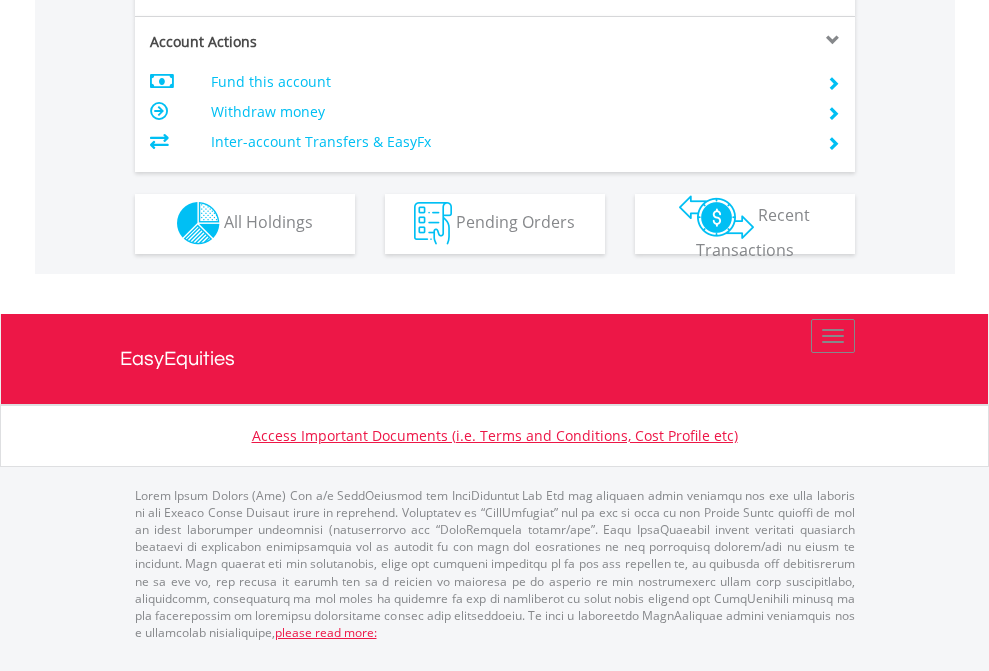 click on "Investment types" at bounding box center [706, -353] 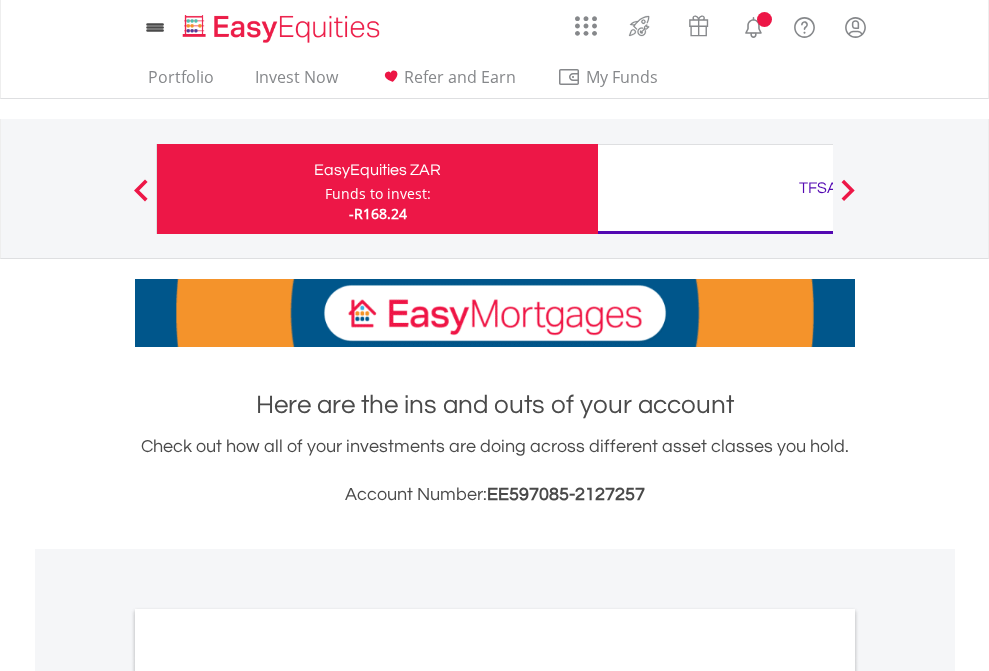scroll, scrollTop: 0, scrollLeft: 0, axis: both 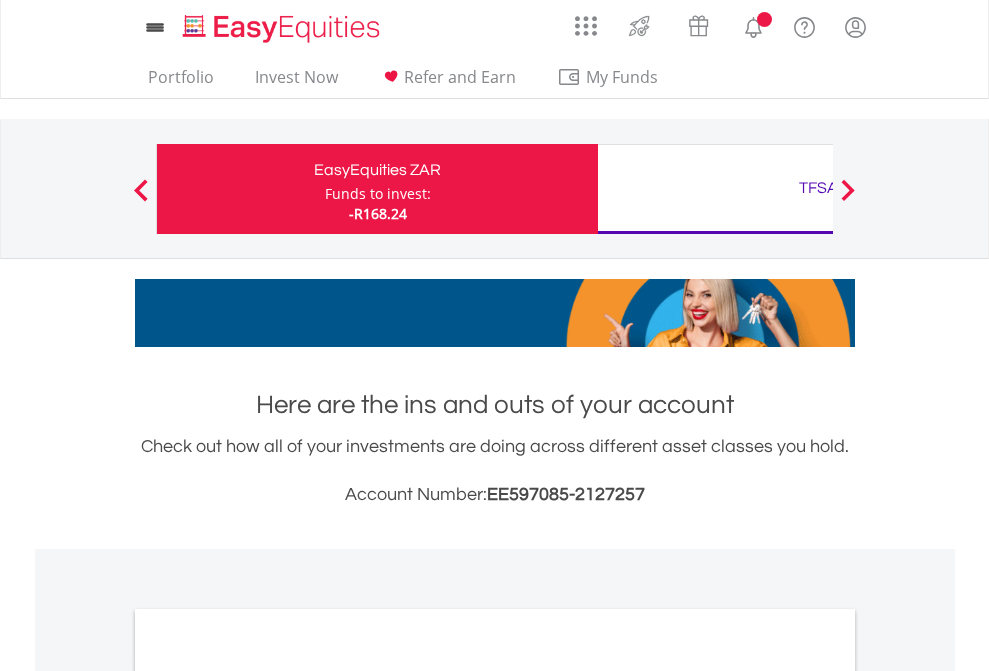click on "All Holdings" at bounding box center (268, 1096) 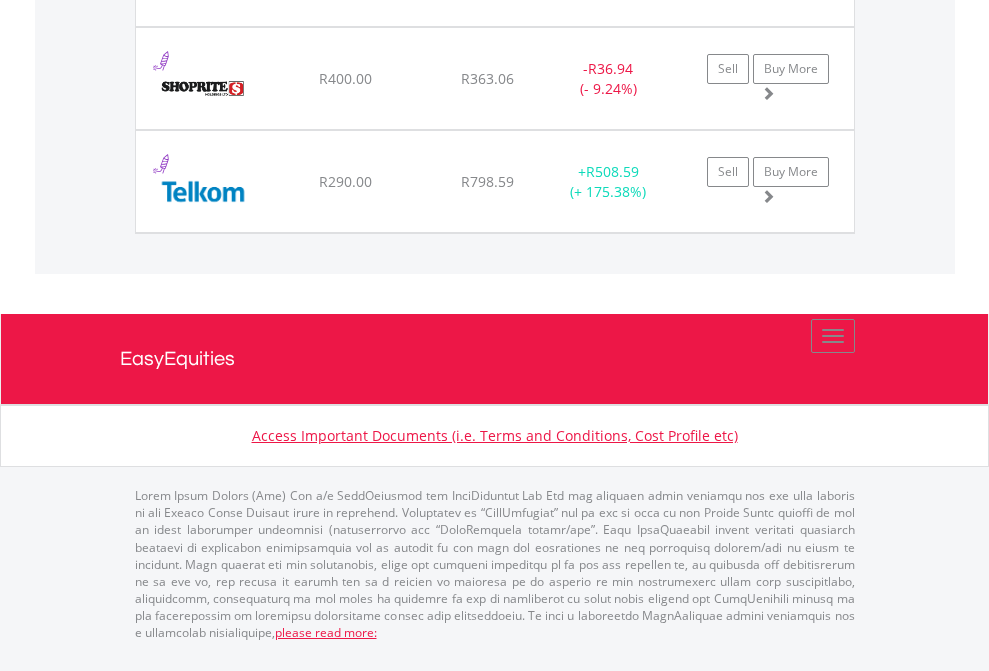 scroll, scrollTop: 2225, scrollLeft: 0, axis: vertical 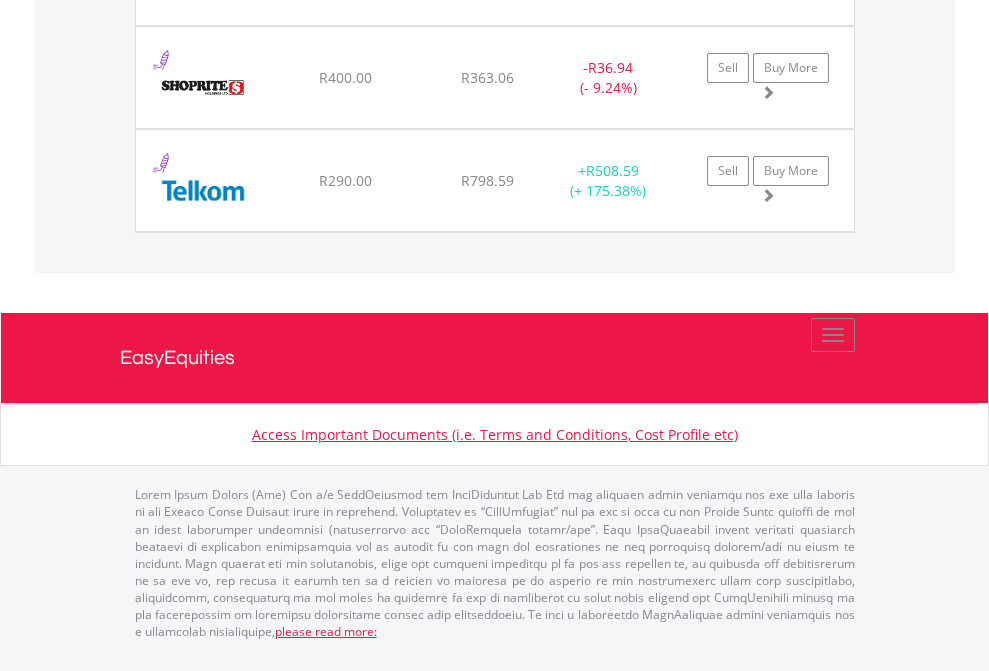 click on "TFSA" at bounding box center [818, -1648] 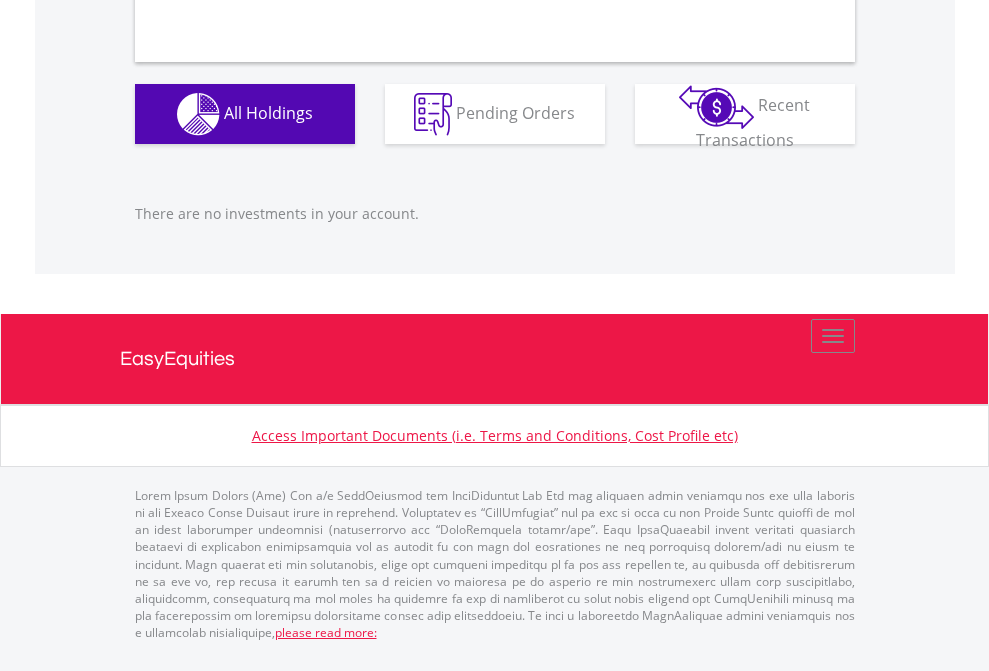 scroll, scrollTop: 1980, scrollLeft: 0, axis: vertical 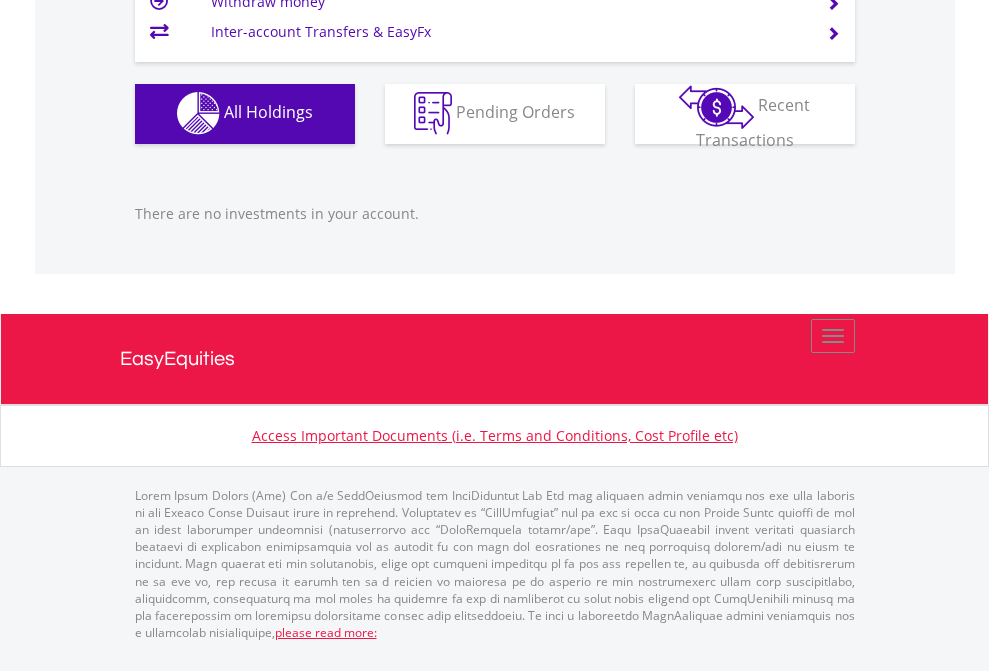 click on "EasyEquities USD" at bounding box center (818, -1142) 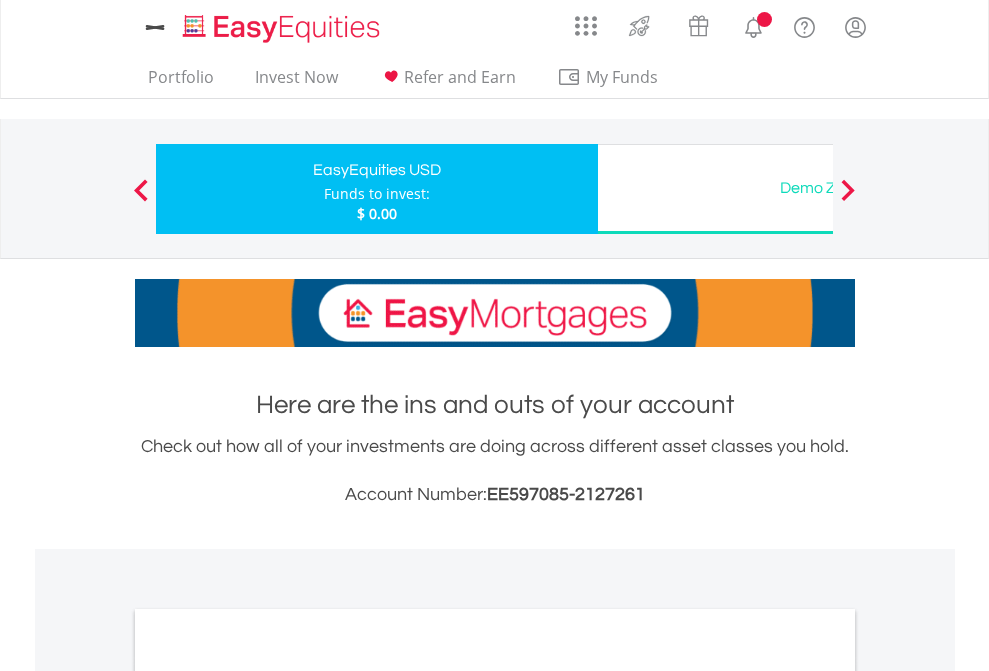 scroll, scrollTop: 0, scrollLeft: 0, axis: both 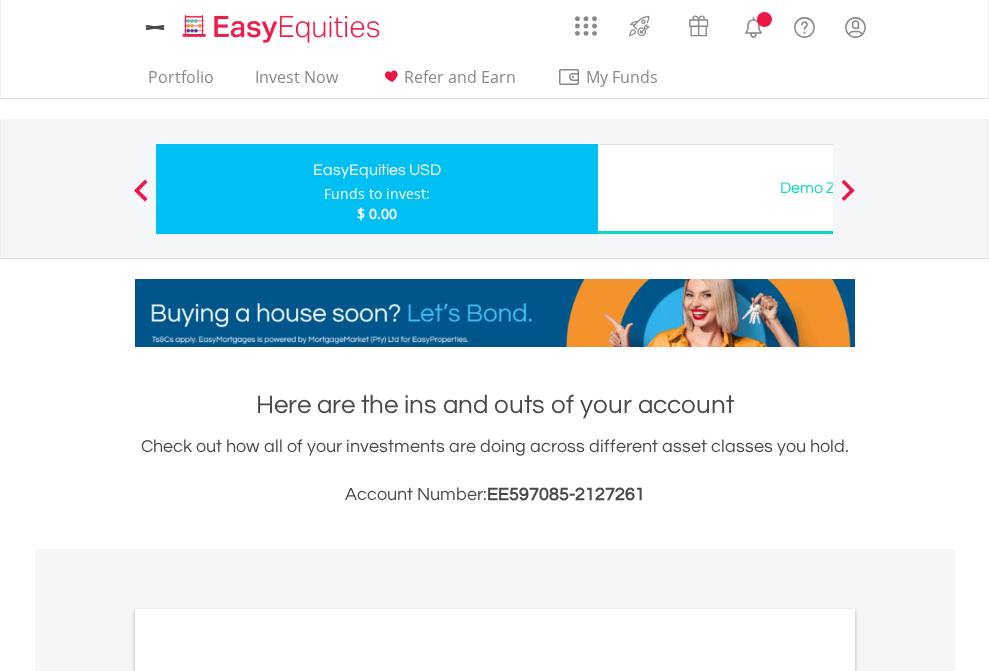 click on "All Holdings" at bounding box center (268, 1096) 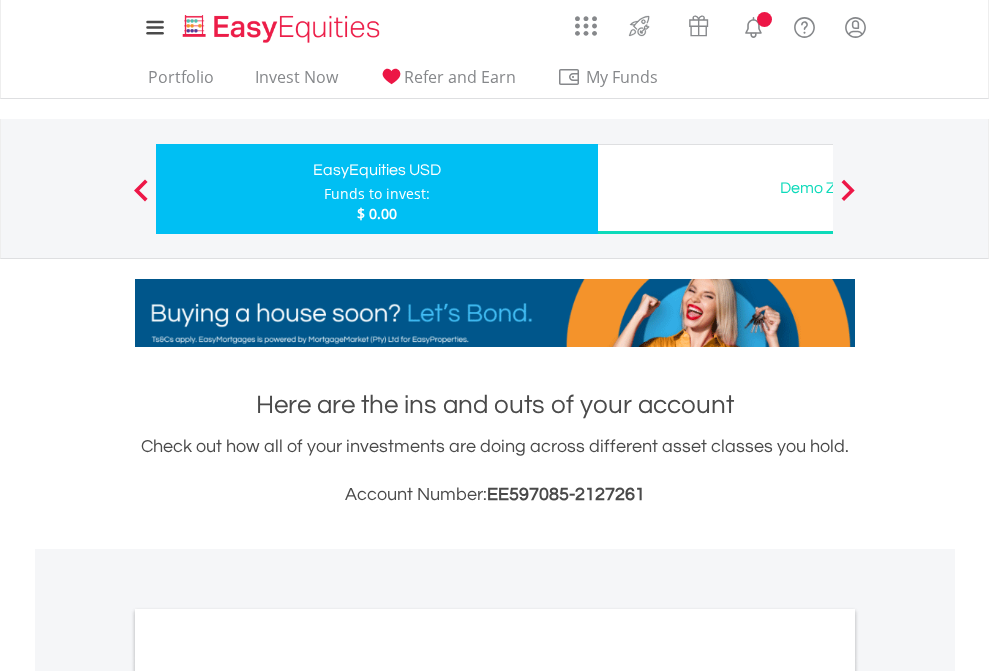 scroll, scrollTop: 1202, scrollLeft: 0, axis: vertical 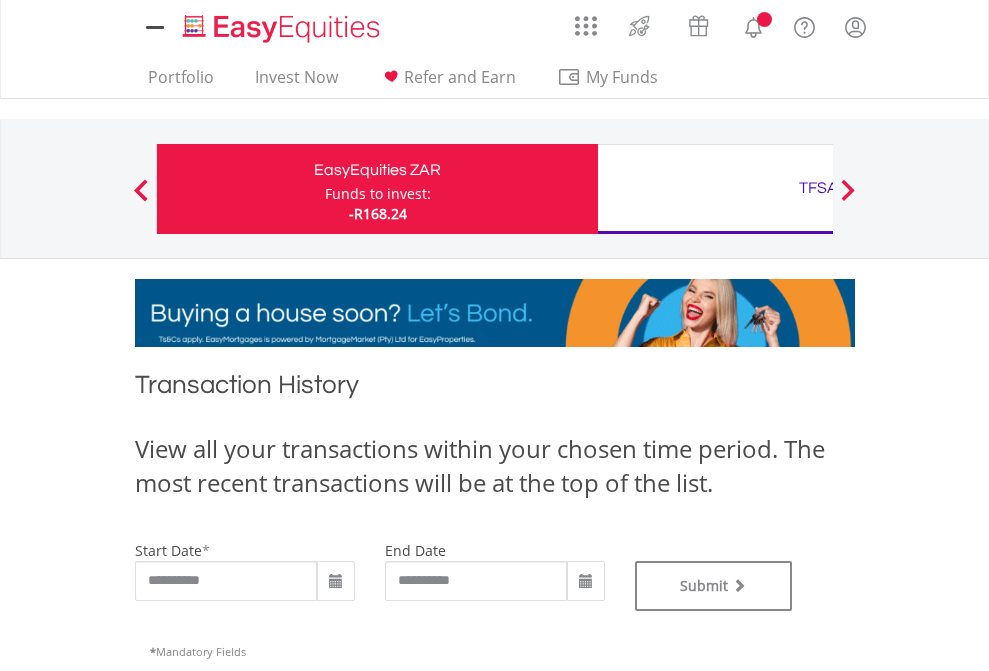 type on "**********" 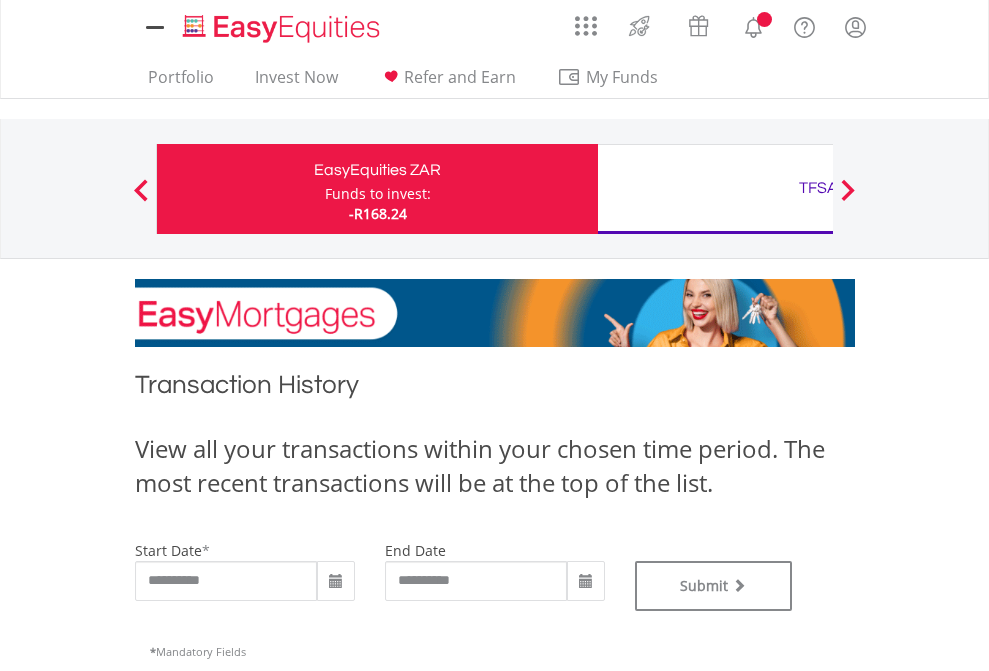 type on "**********" 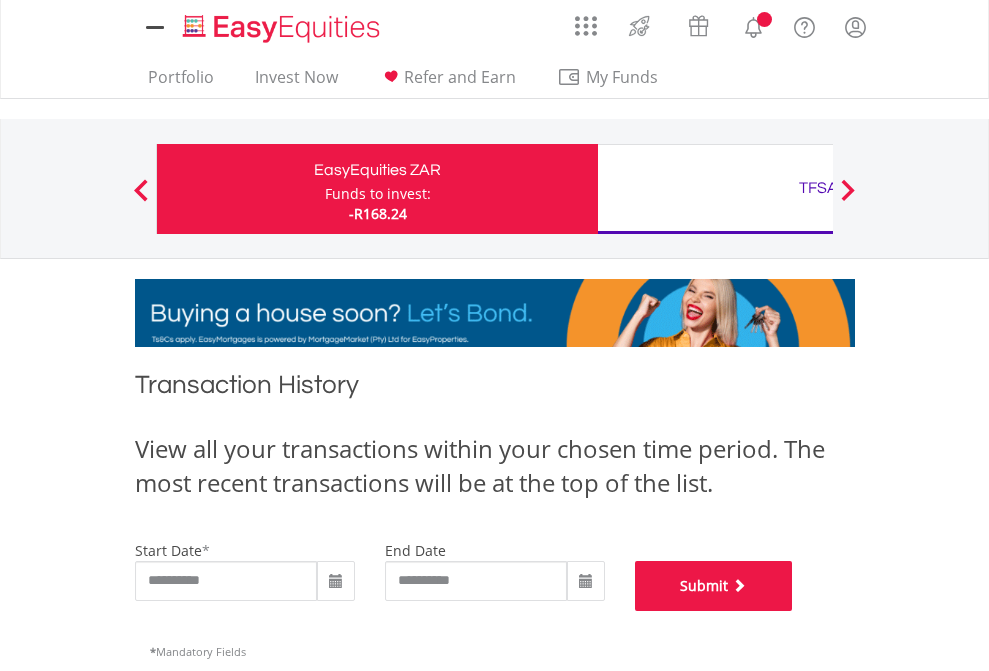 click on "Submit" at bounding box center [714, 586] 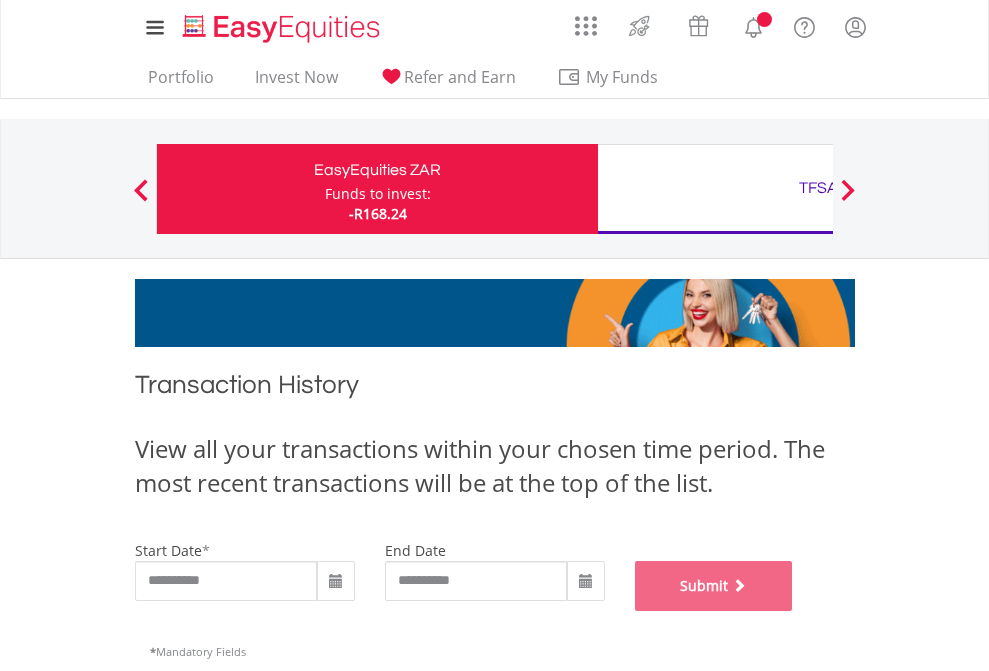 scroll, scrollTop: 811, scrollLeft: 0, axis: vertical 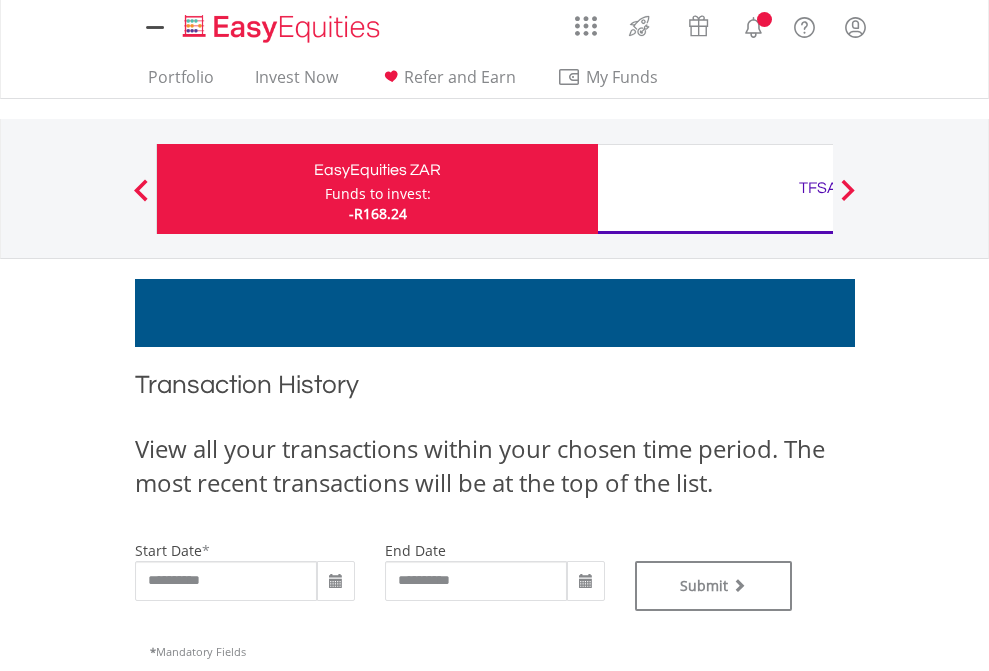 click on "TFSA" at bounding box center (818, 188) 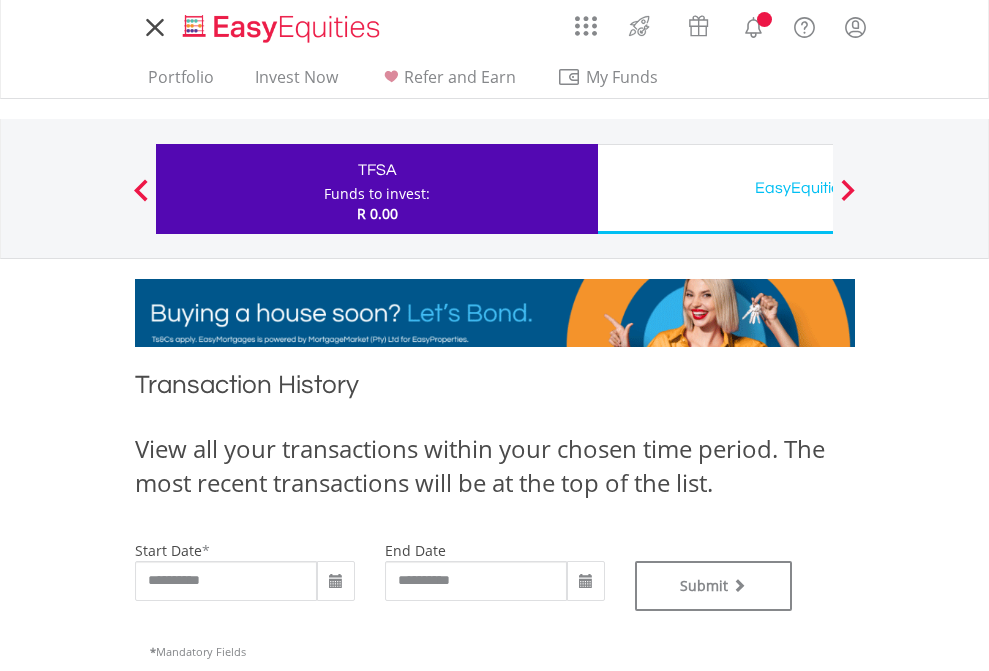 scroll, scrollTop: 0, scrollLeft: 0, axis: both 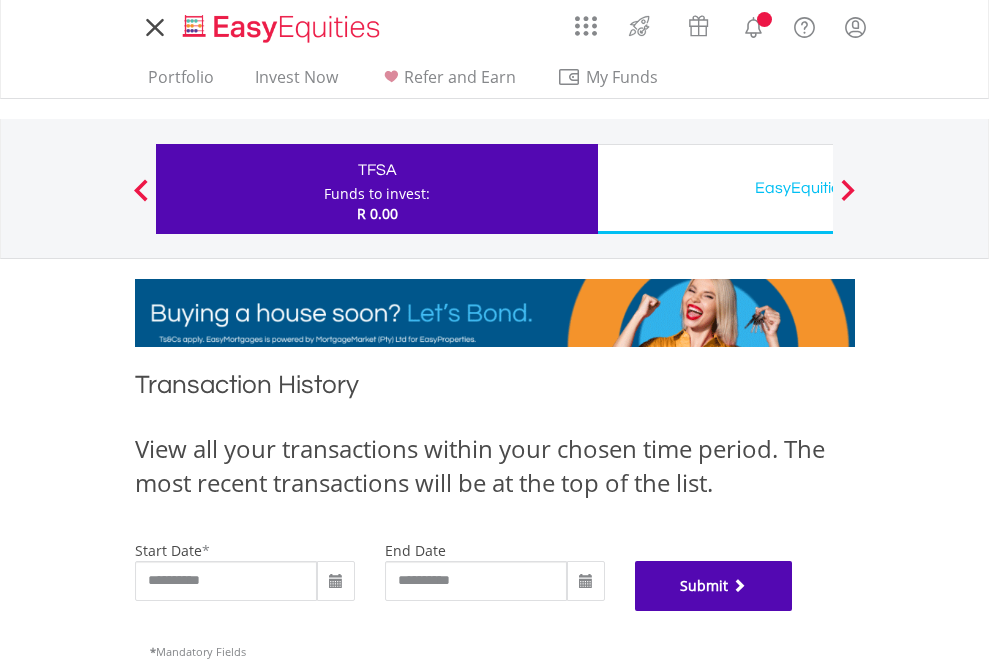 click on "Submit" at bounding box center (714, 586) 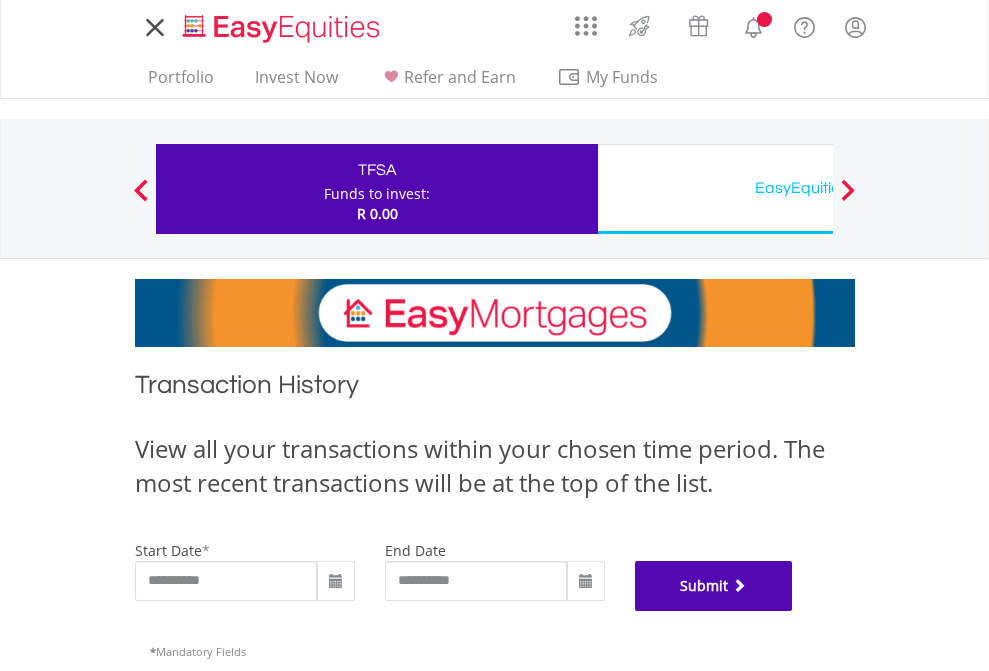 scroll, scrollTop: 811, scrollLeft: 0, axis: vertical 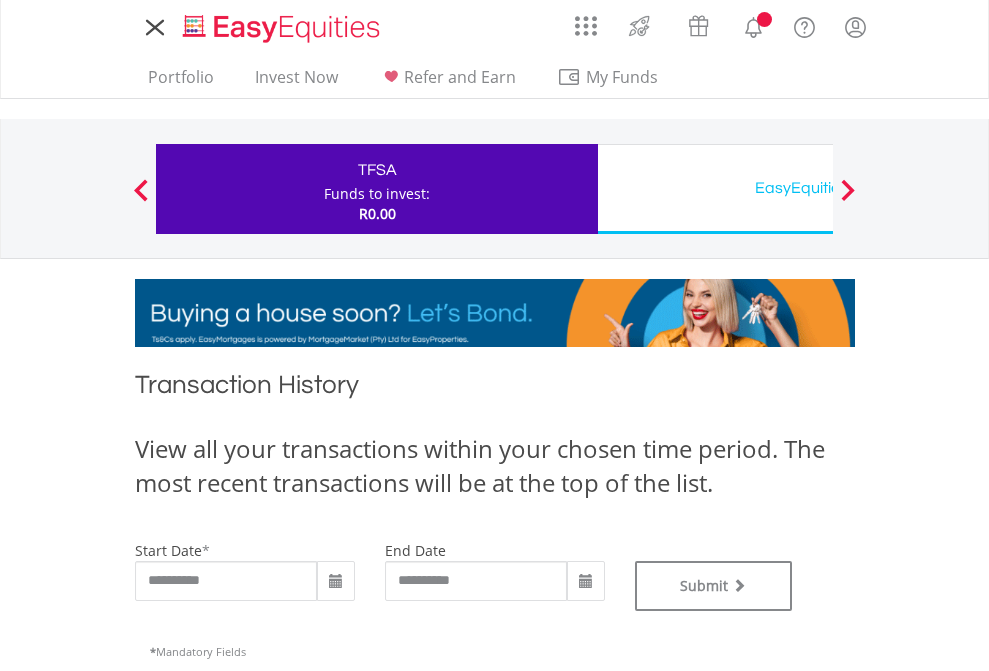 click on "EasyEquities USD" at bounding box center [818, 188] 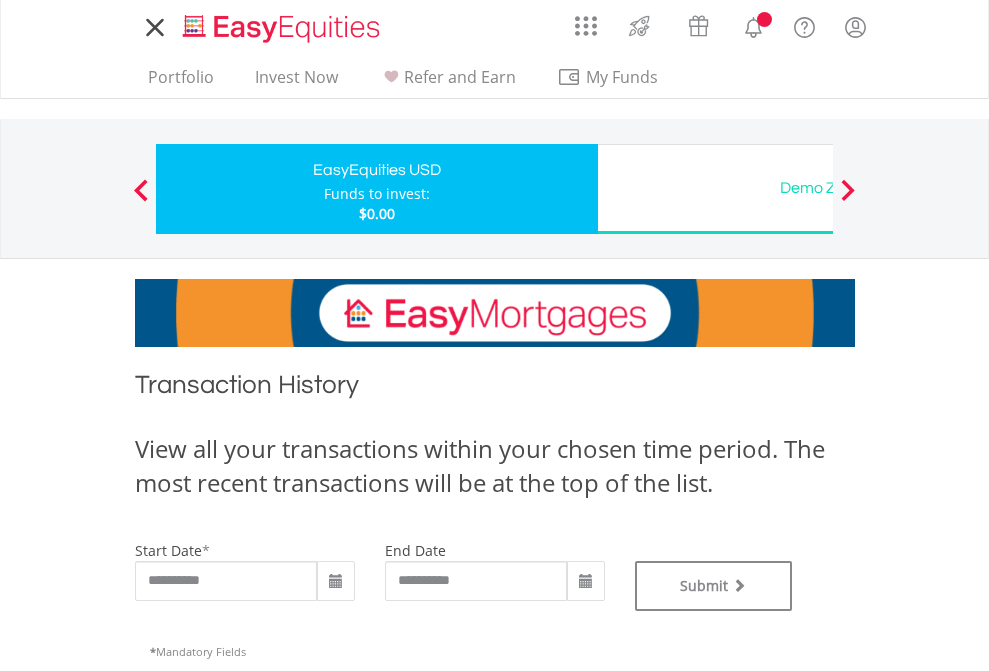 scroll, scrollTop: 0, scrollLeft: 0, axis: both 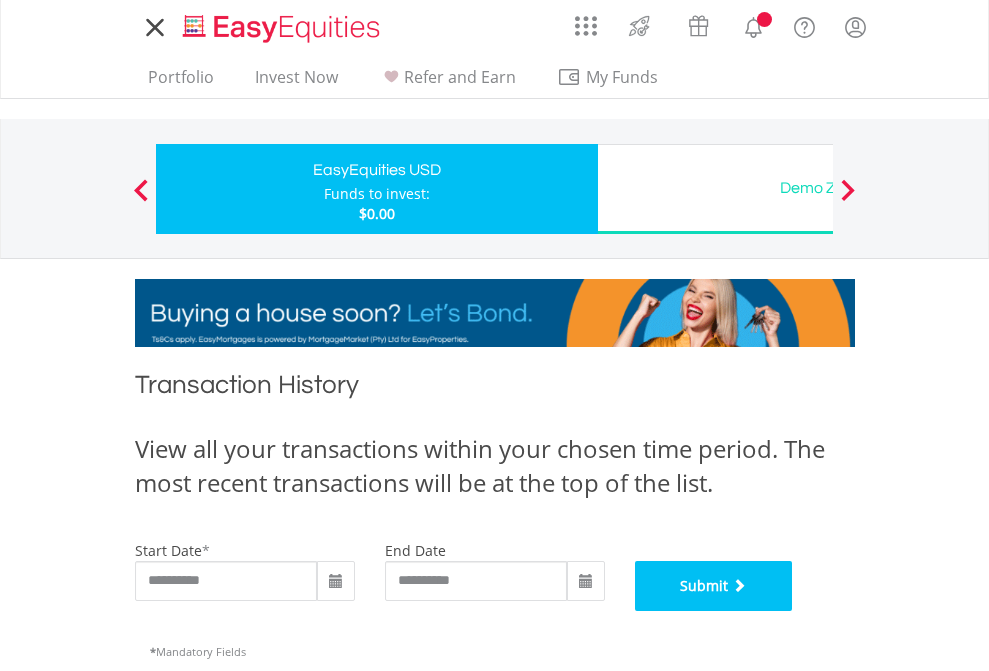 click on "Submit" at bounding box center (714, 586) 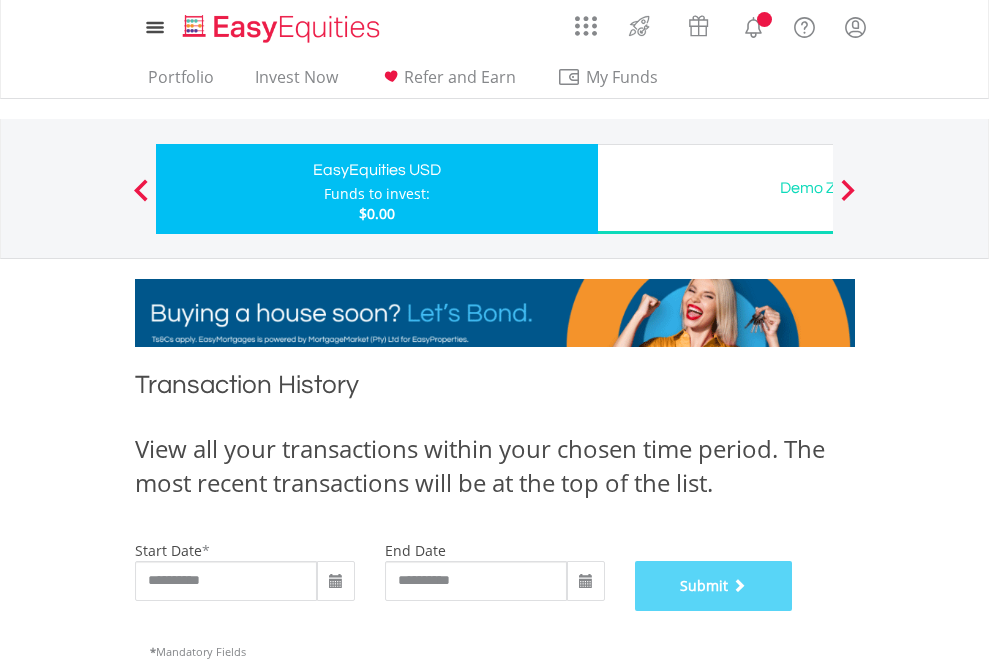 scroll, scrollTop: 811, scrollLeft: 0, axis: vertical 